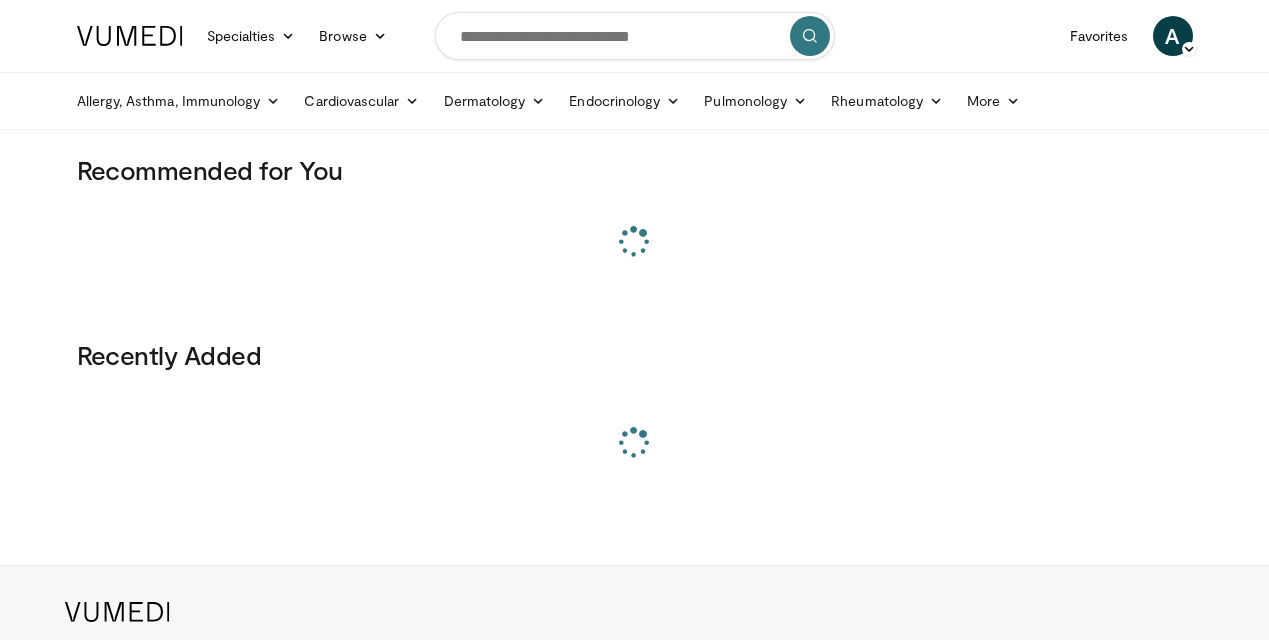 scroll, scrollTop: 0, scrollLeft: 0, axis: both 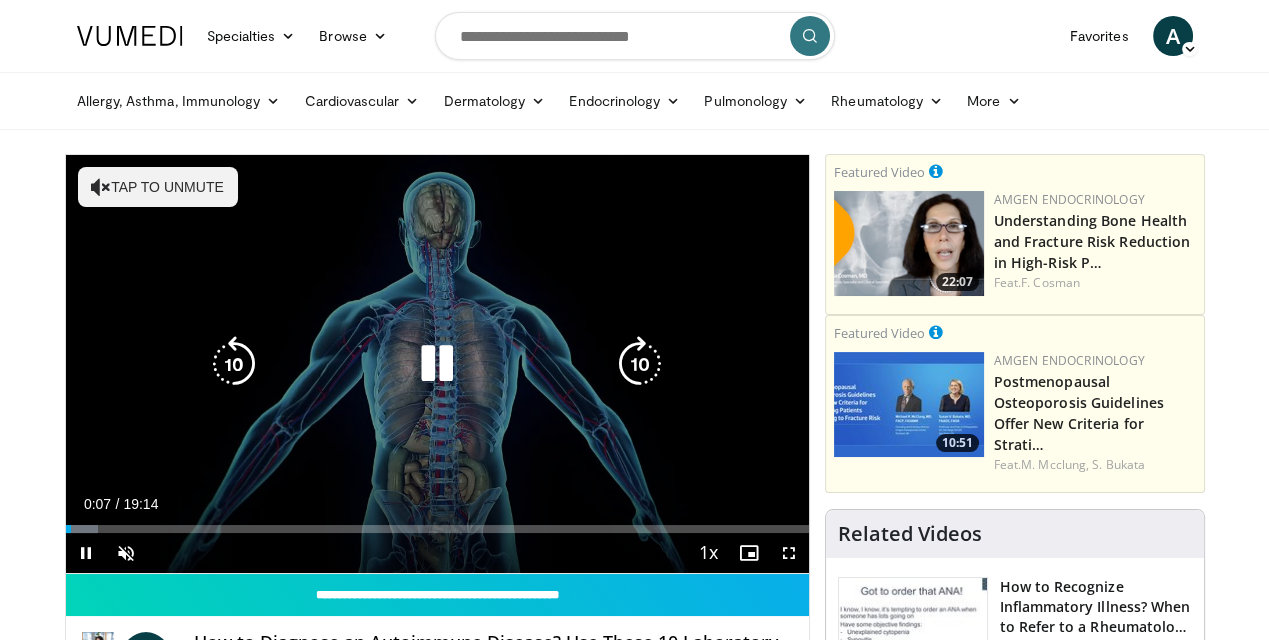 click on "Tap to unmute" at bounding box center (158, 187) 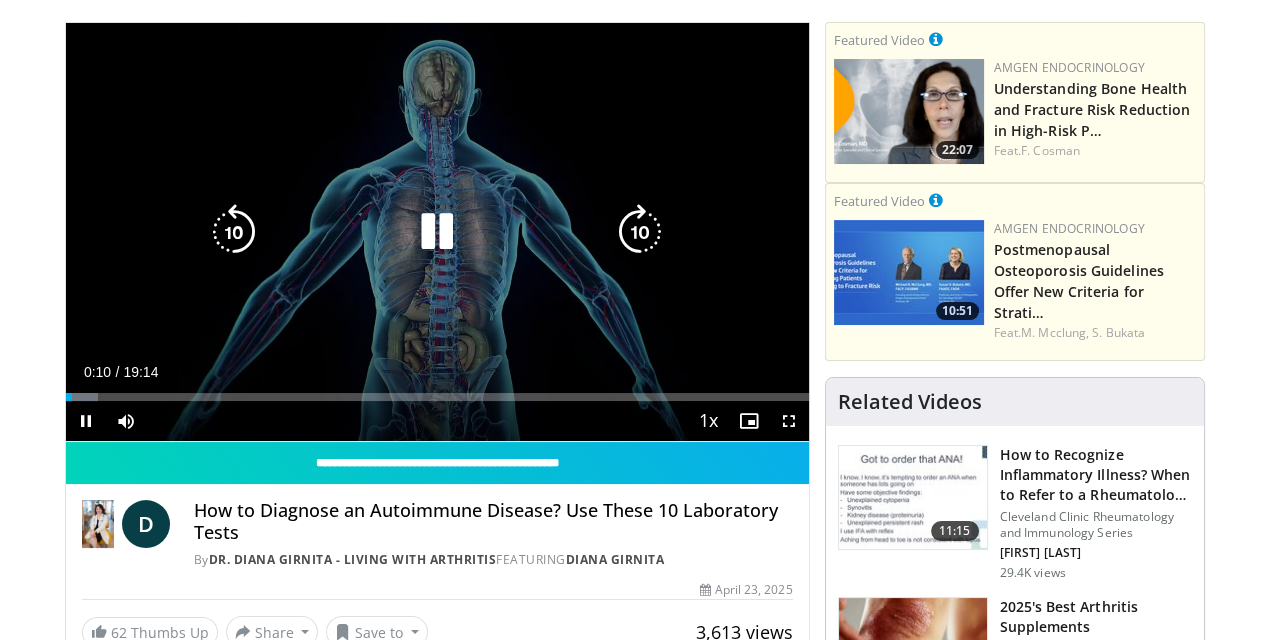 scroll, scrollTop: 133, scrollLeft: 0, axis: vertical 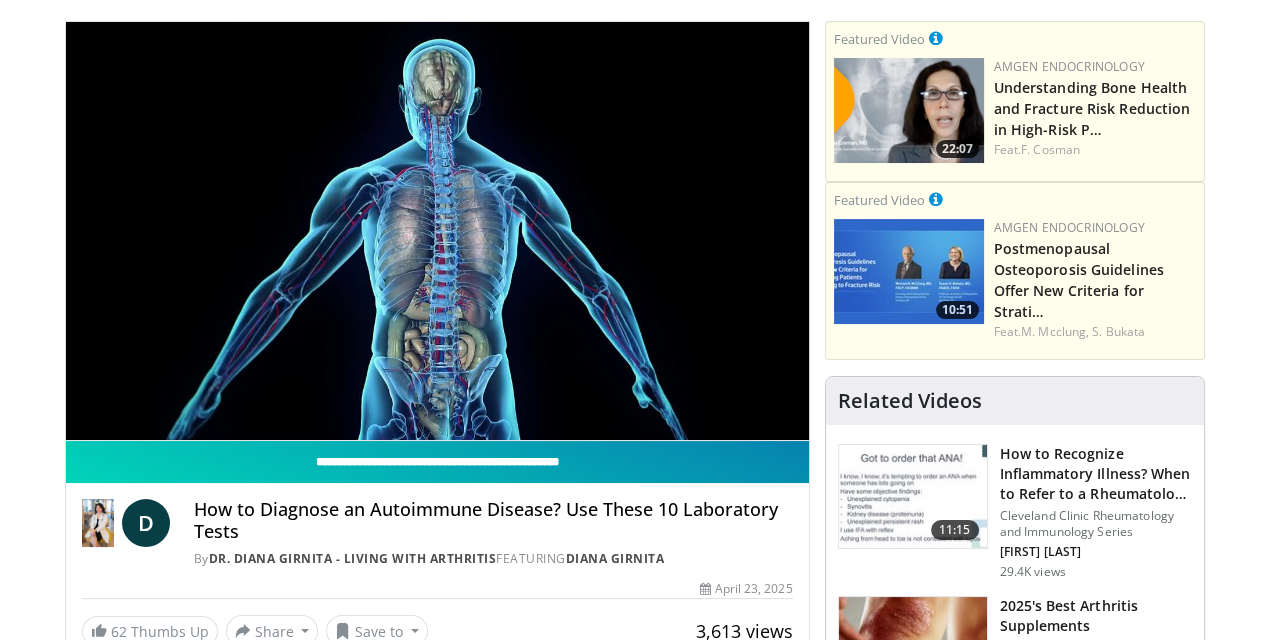 click on "**********" at bounding box center [437, 462] 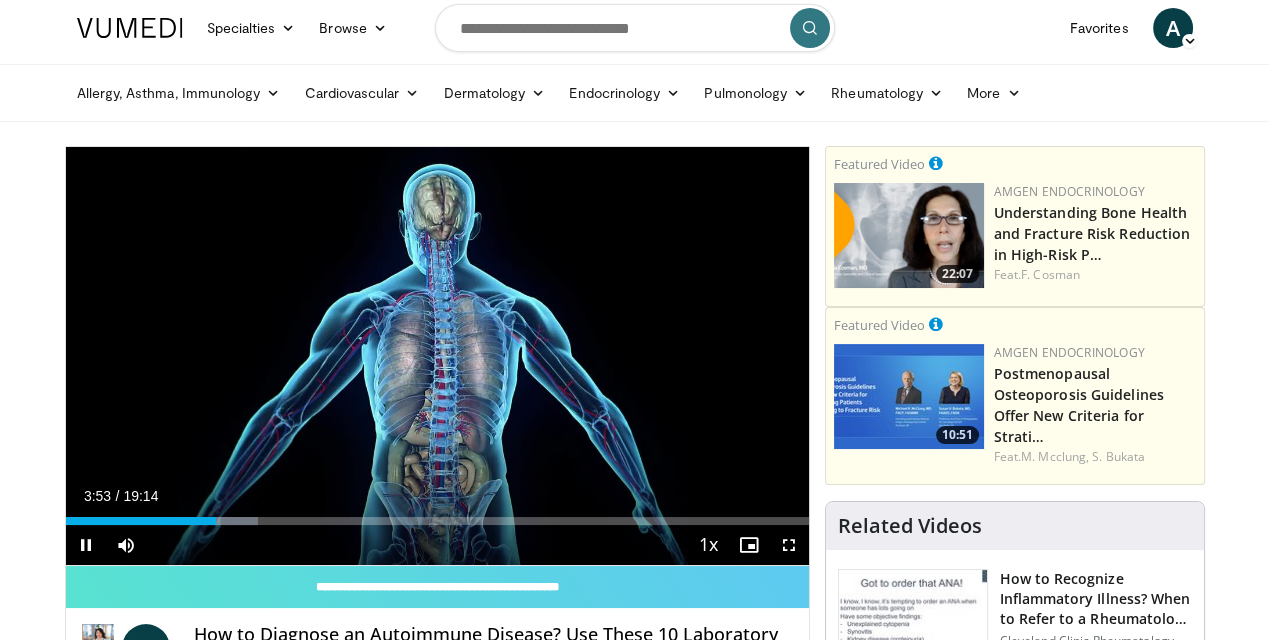scroll, scrollTop: 0, scrollLeft: 0, axis: both 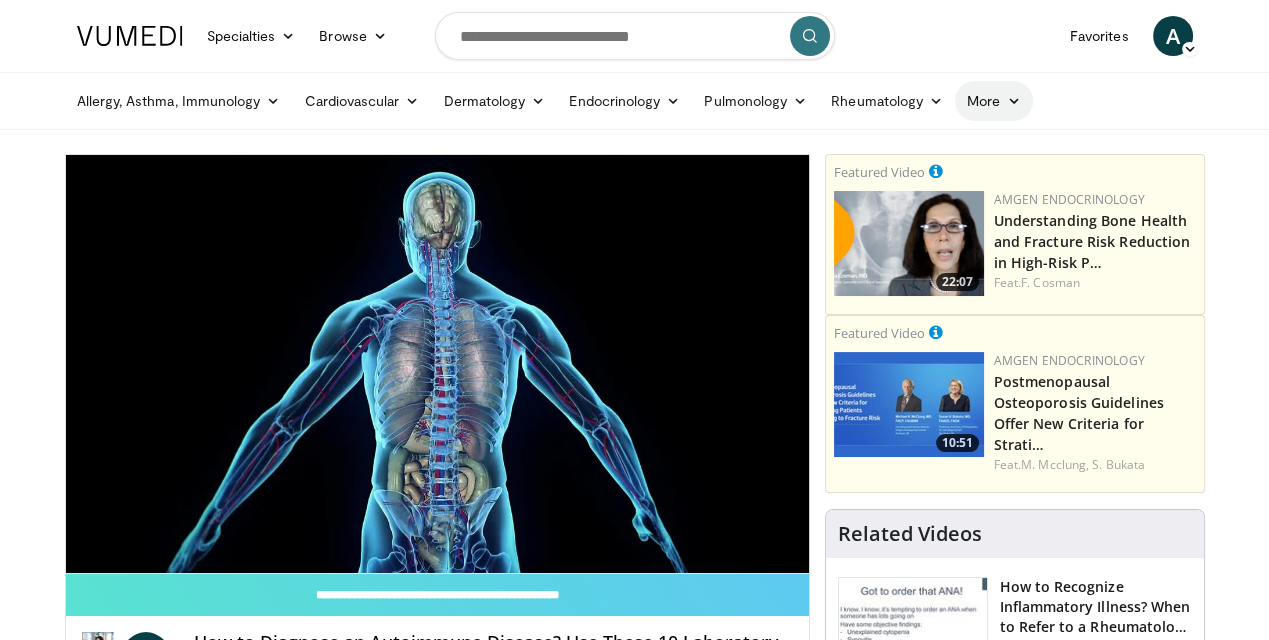 click on "More" at bounding box center [993, 101] 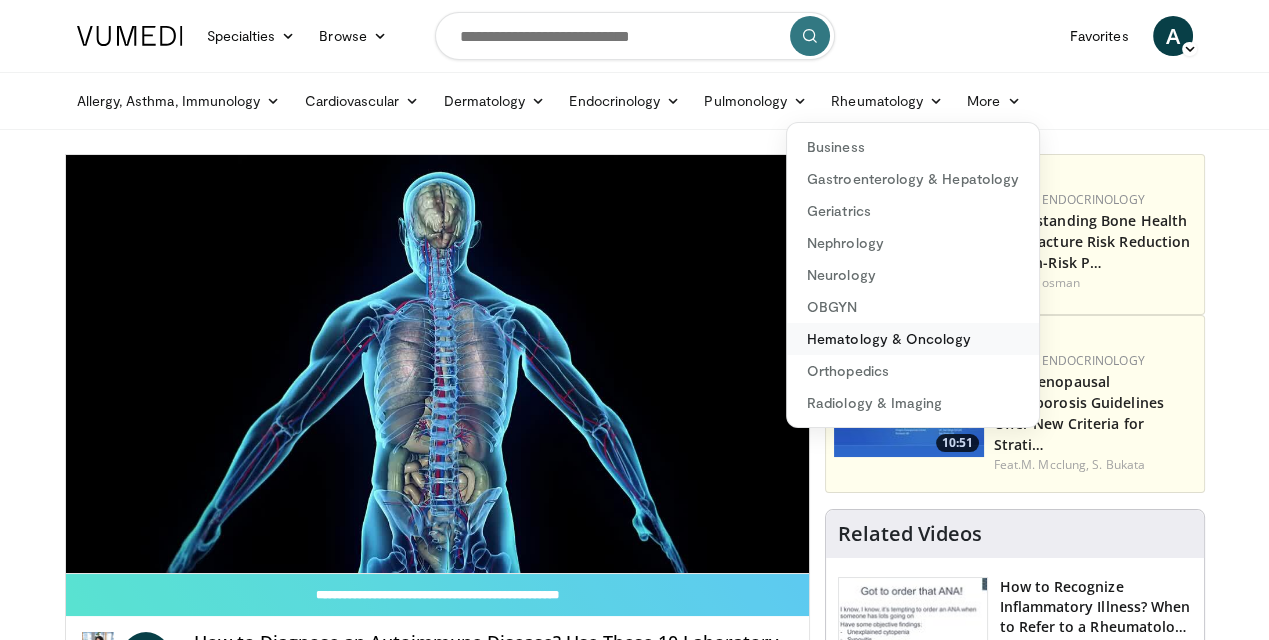 click on "Hematology & Oncology" at bounding box center (913, 339) 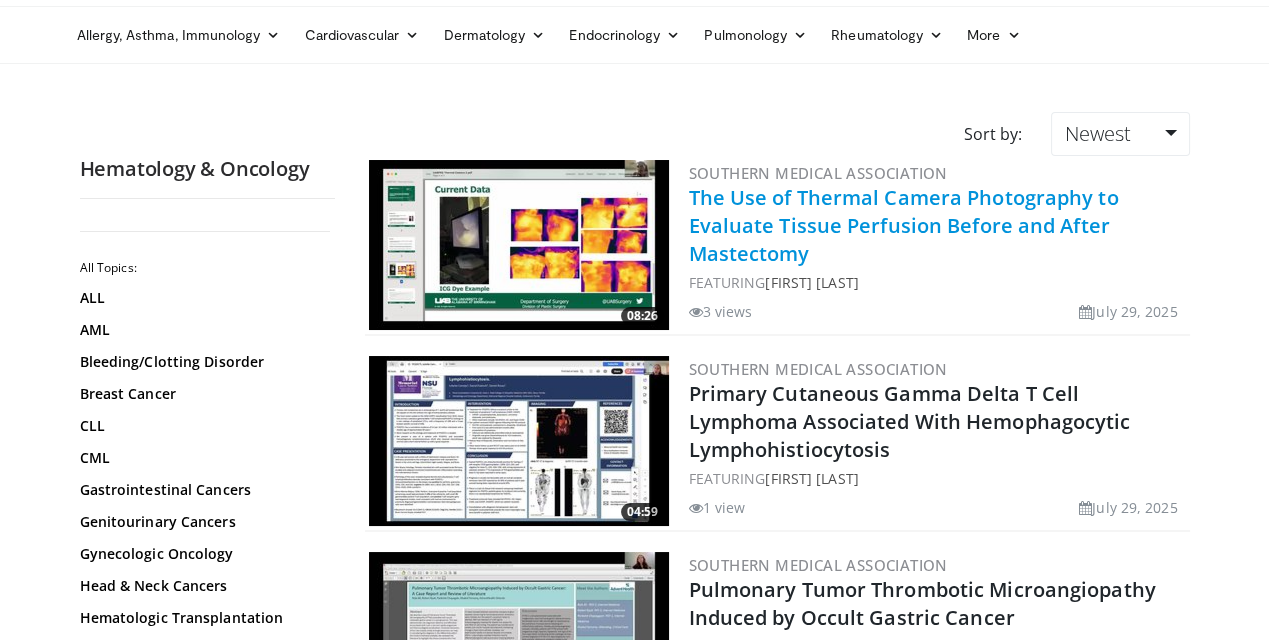 scroll, scrollTop: 133, scrollLeft: 0, axis: vertical 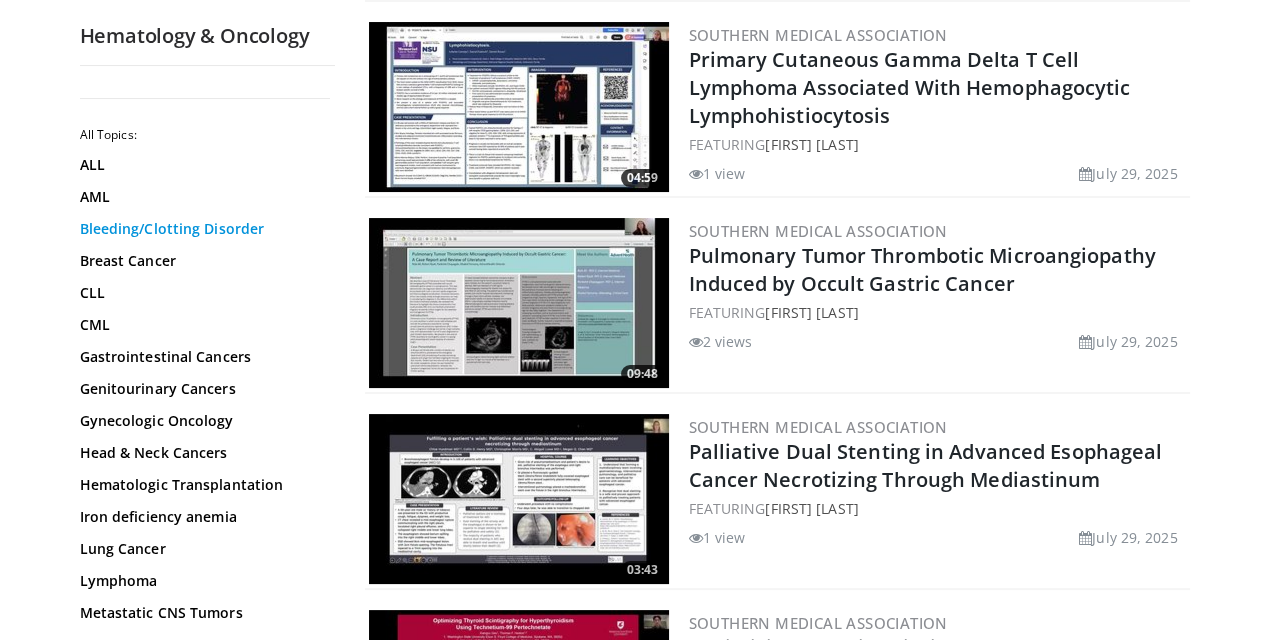 click on "Bleeding/Clotting Disorder" at bounding box center (202, 229) 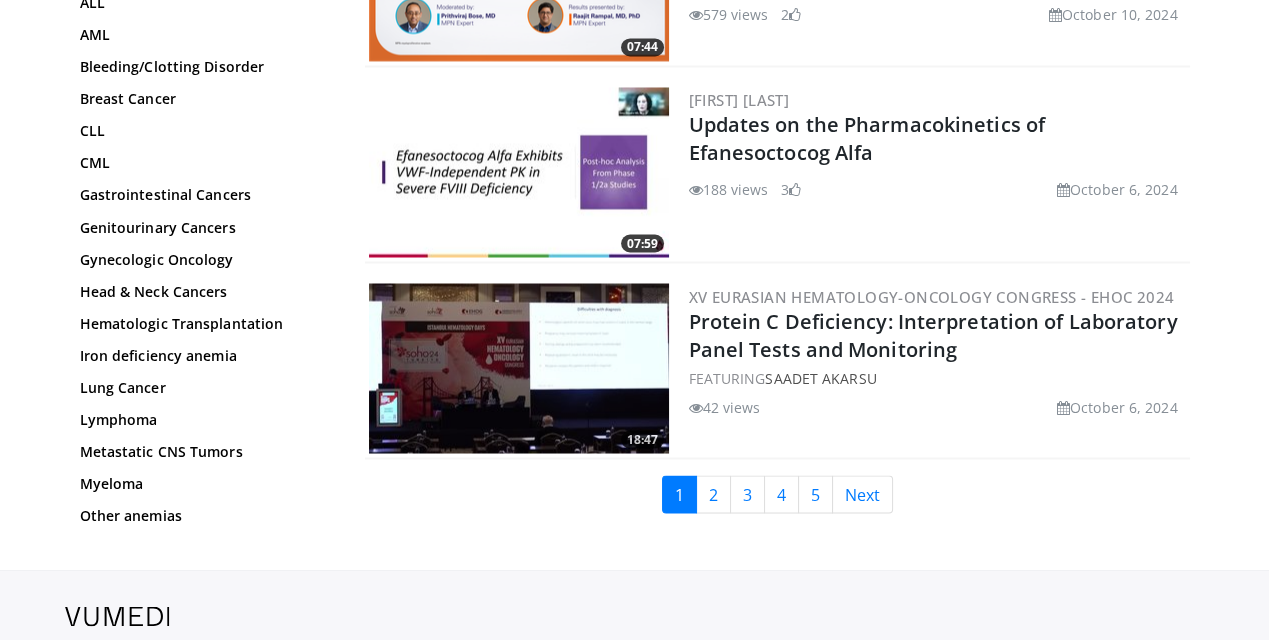scroll, scrollTop: 4666, scrollLeft: 0, axis: vertical 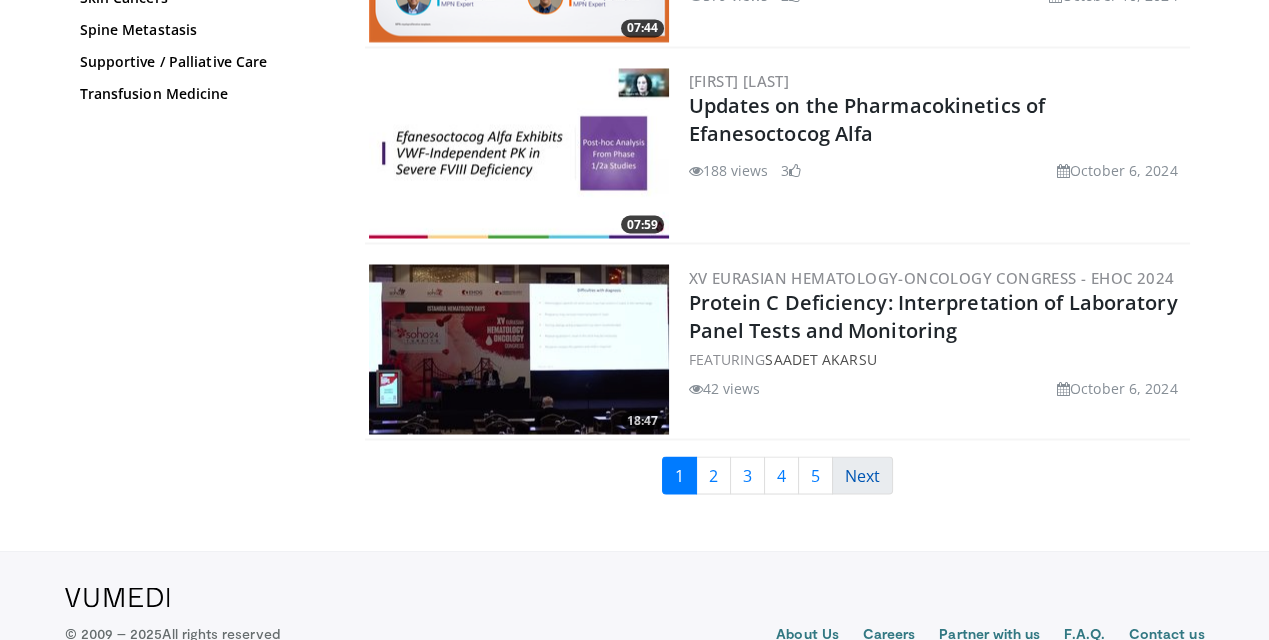 click on "Next" at bounding box center [862, 475] 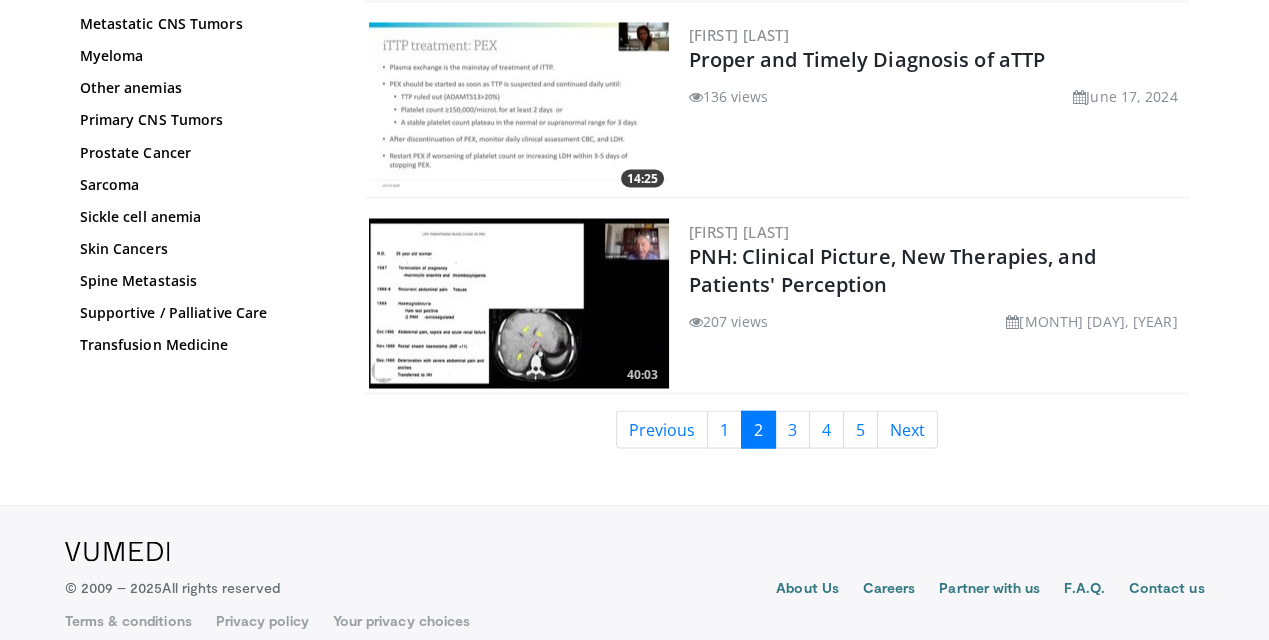 scroll, scrollTop: 4714, scrollLeft: 0, axis: vertical 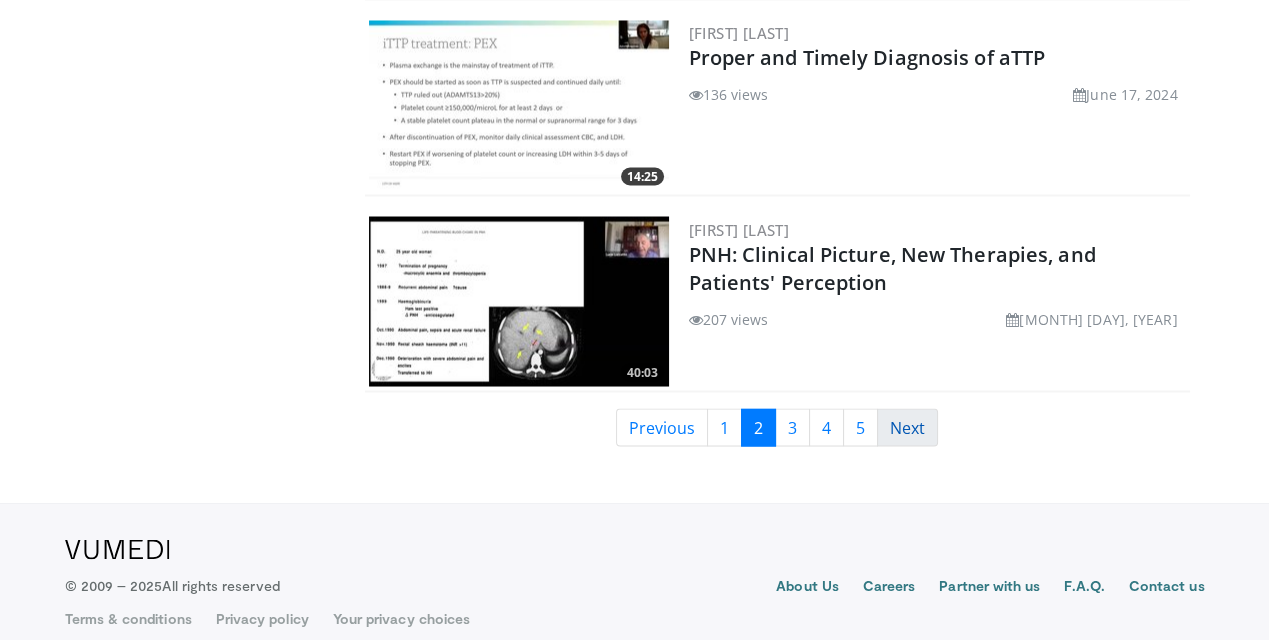 click on "Next" at bounding box center [907, 427] 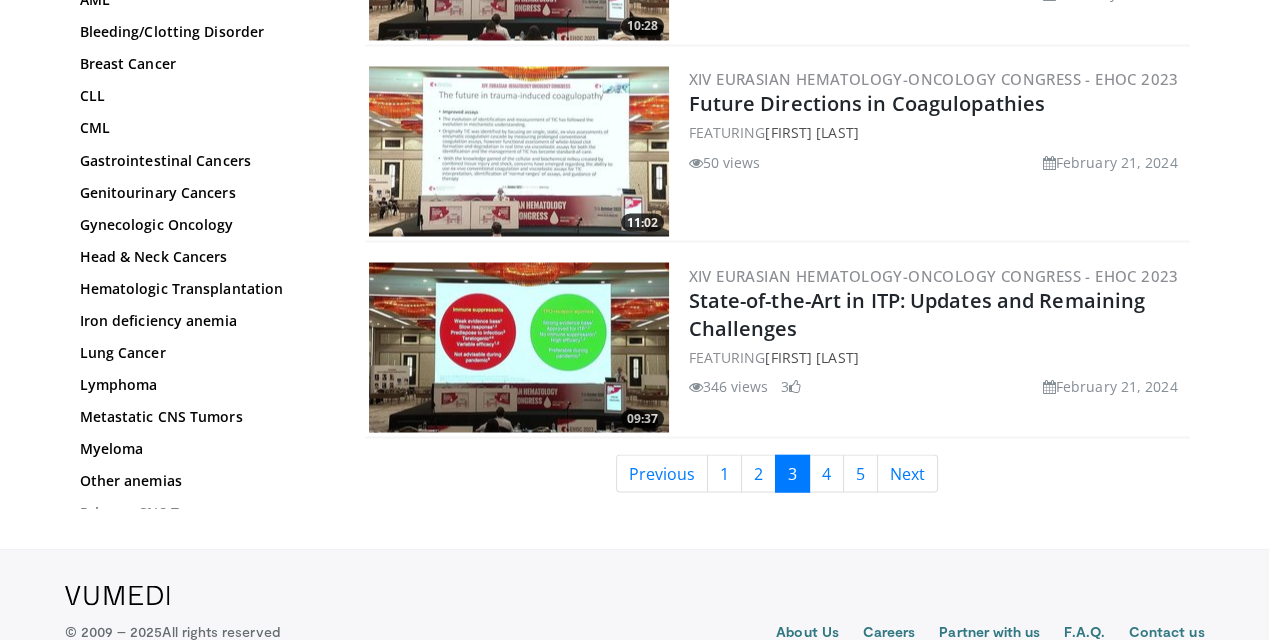 scroll, scrollTop: 4733, scrollLeft: 0, axis: vertical 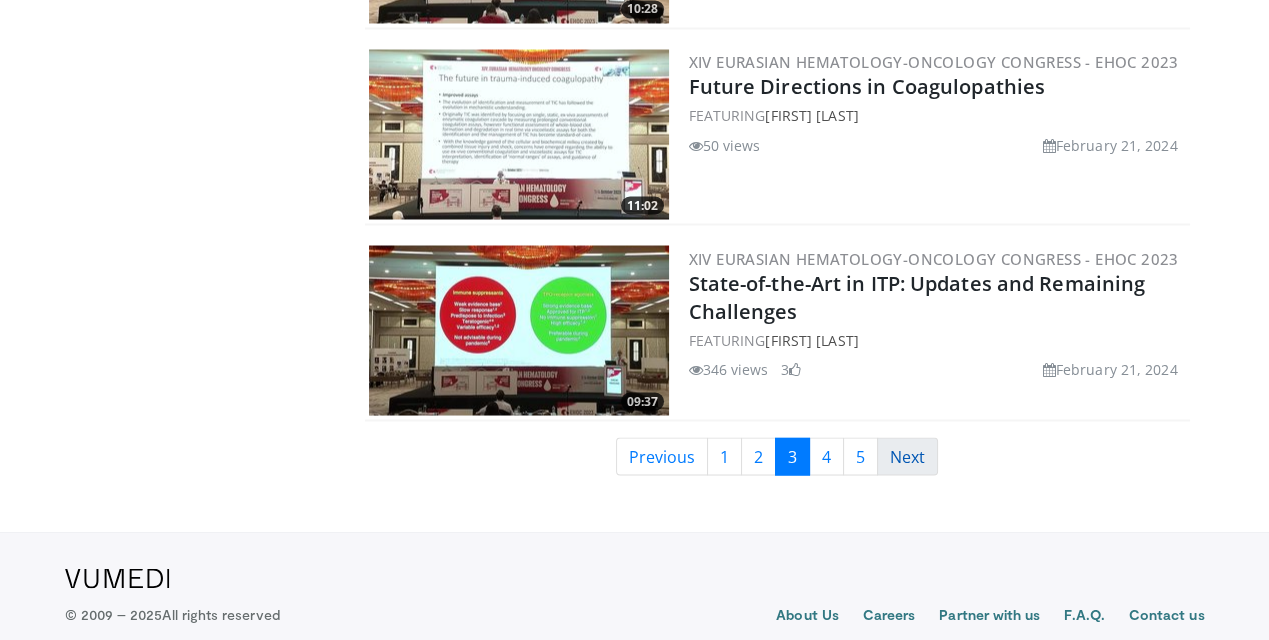click on "Next" at bounding box center (907, 456) 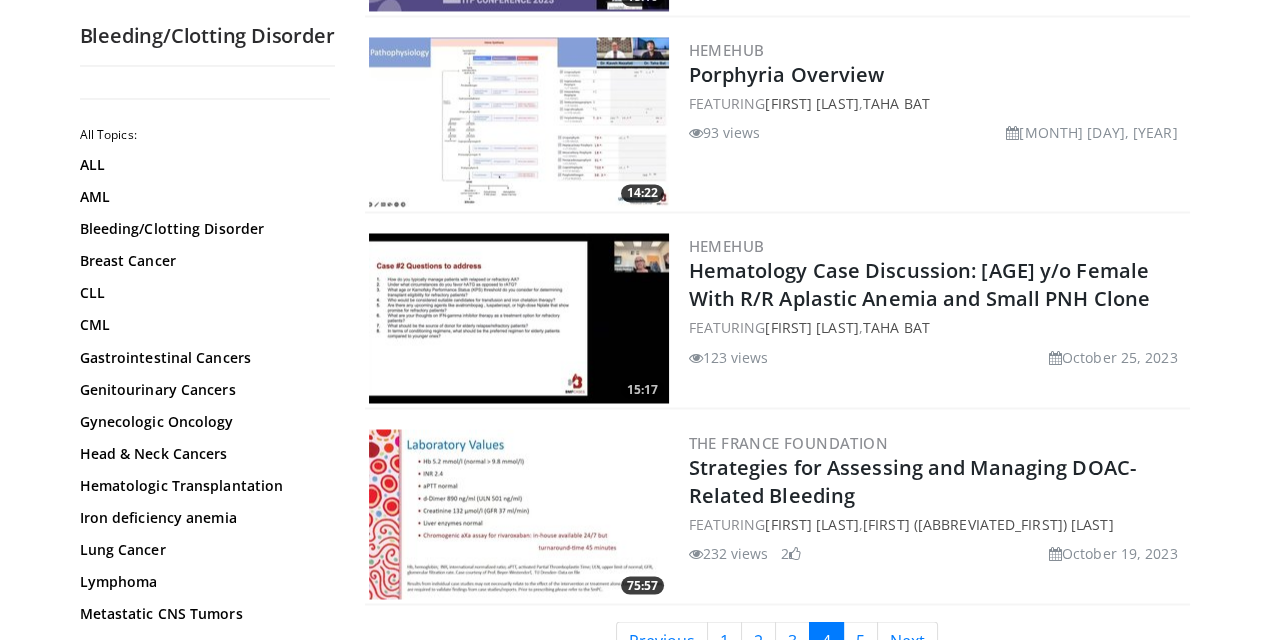scroll, scrollTop: 4533, scrollLeft: 0, axis: vertical 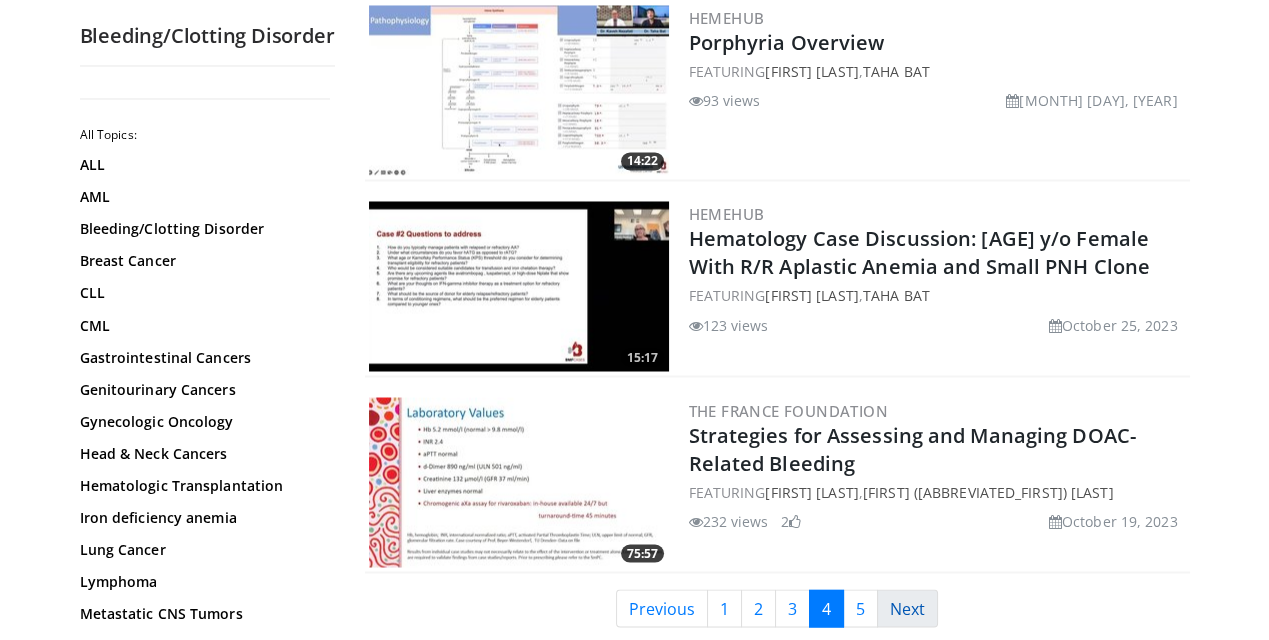 click on "Next" at bounding box center [907, 608] 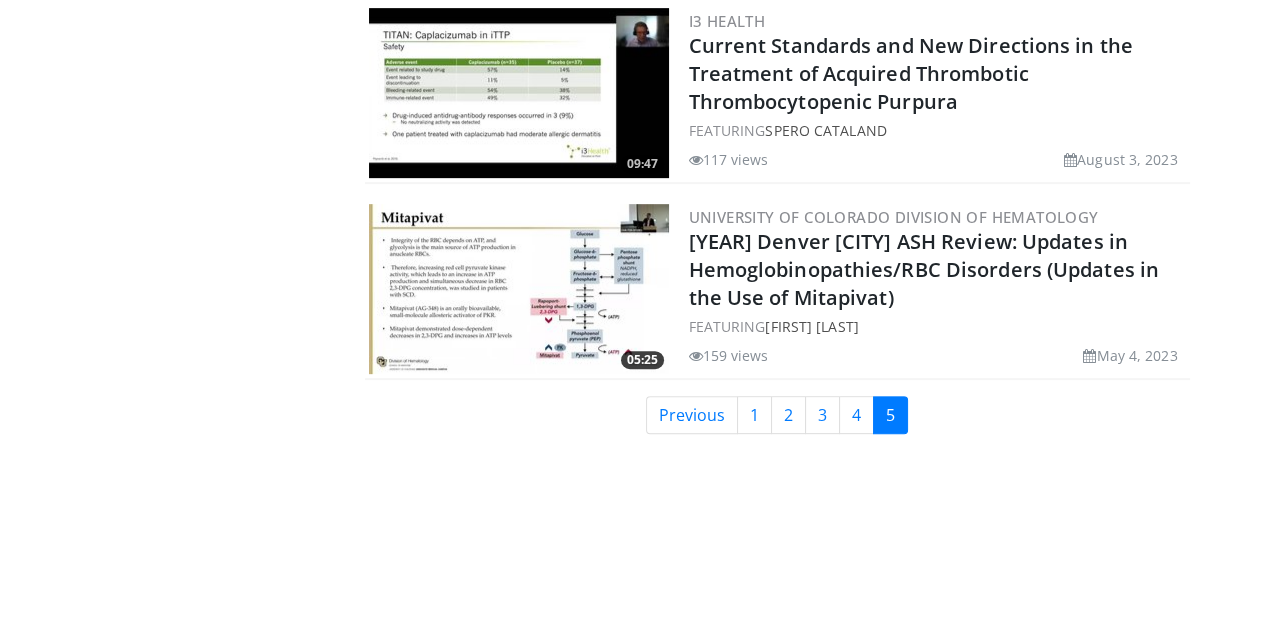 scroll, scrollTop: 1198, scrollLeft: 0, axis: vertical 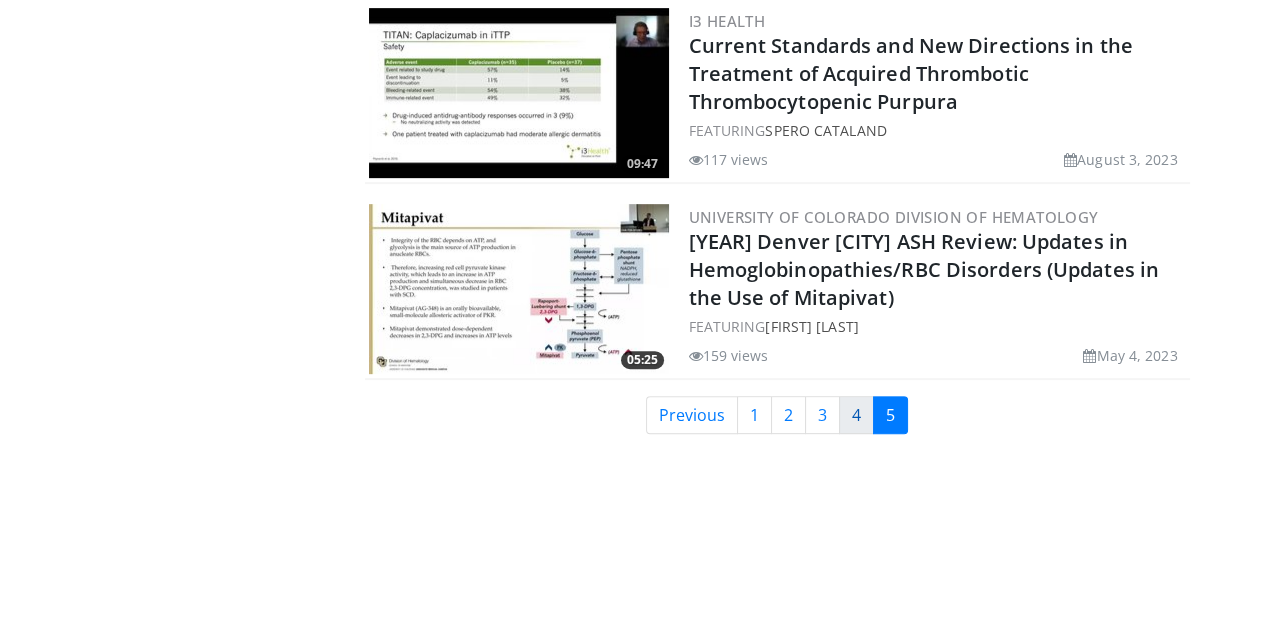 click on "4" at bounding box center [856, 415] 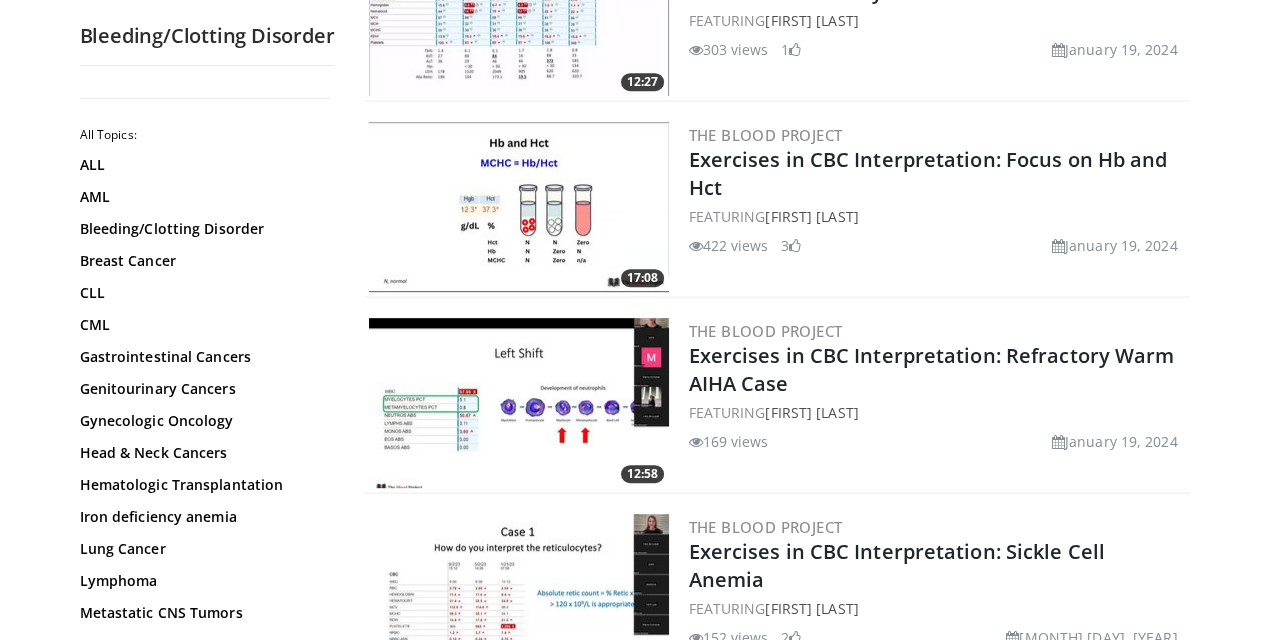 scroll, scrollTop: 1200, scrollLeft: 0, axis: vertical 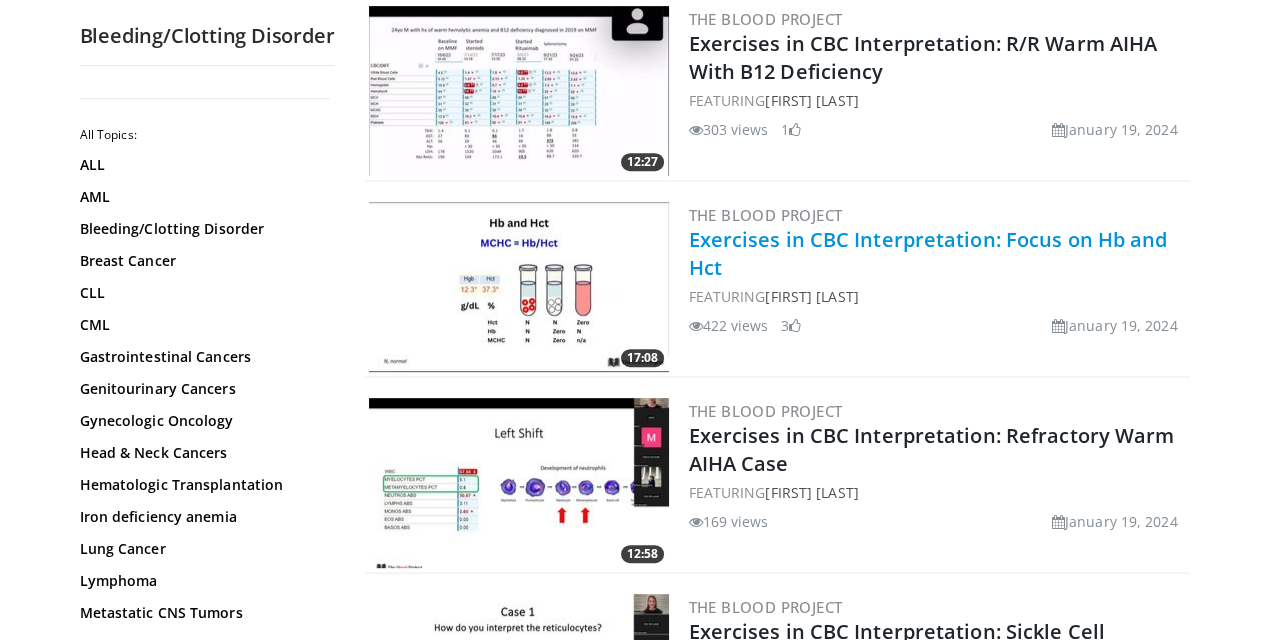 click on "Exercises in CBC Interpretation: Focus on Hb and Hct" at bounding box center [928, 253] 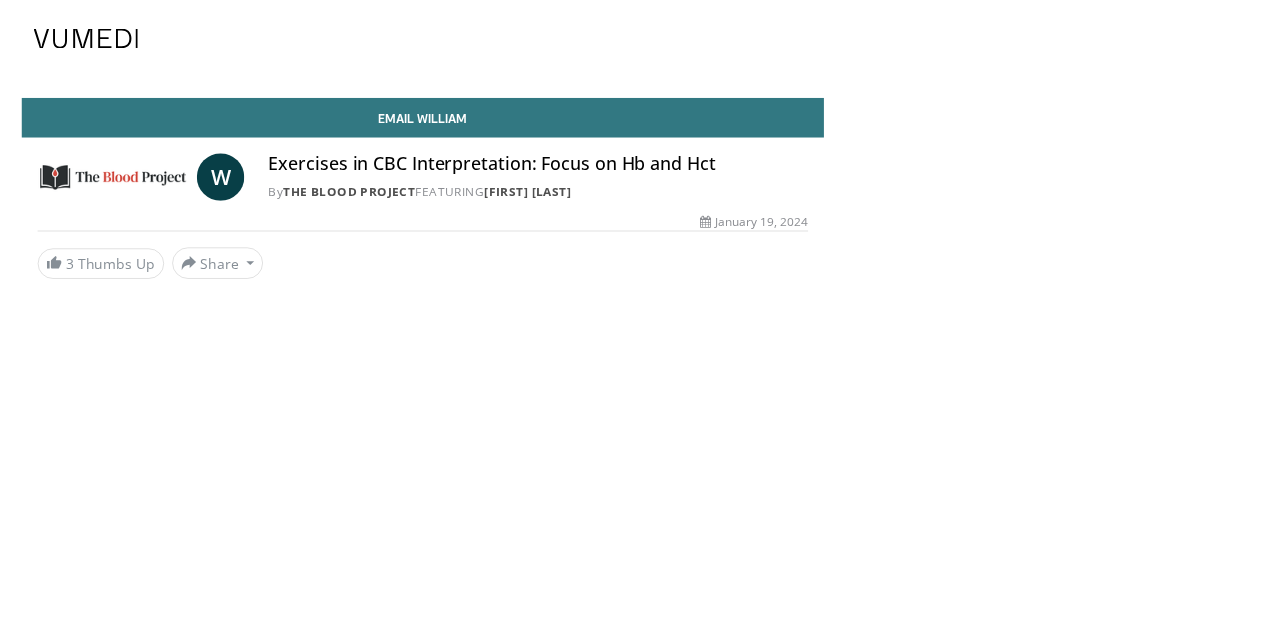 scroll, scrollTop: 0, scrollLeft: 0, axis: both 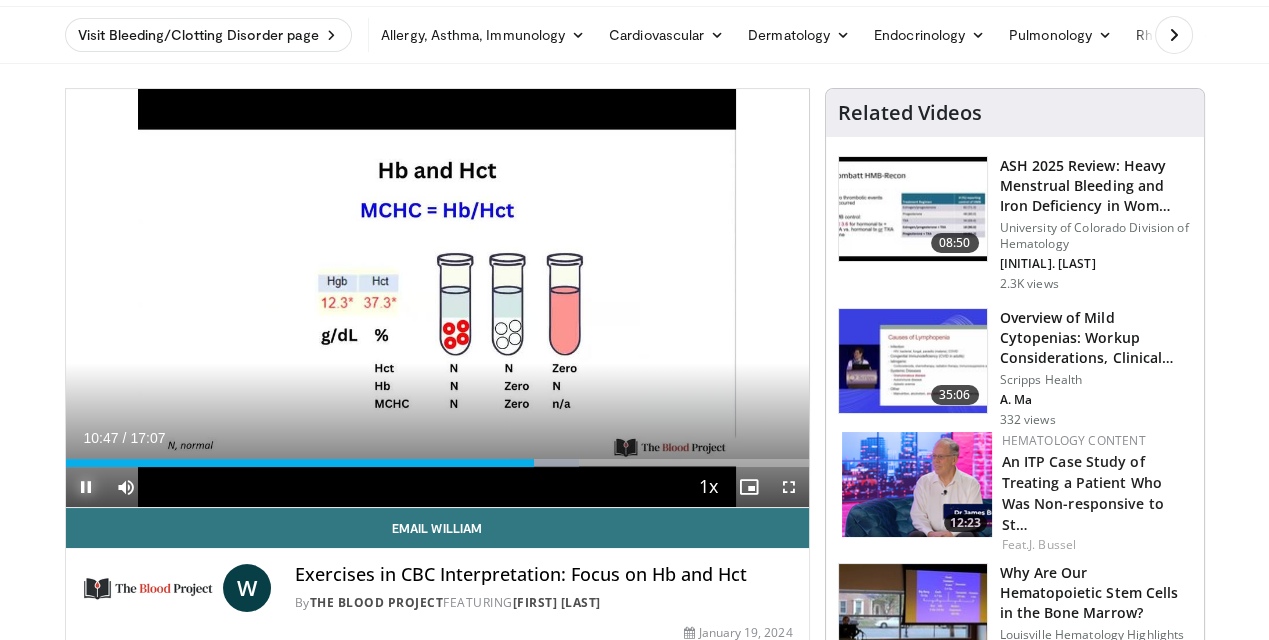 click at bounding box center (86, 487) 